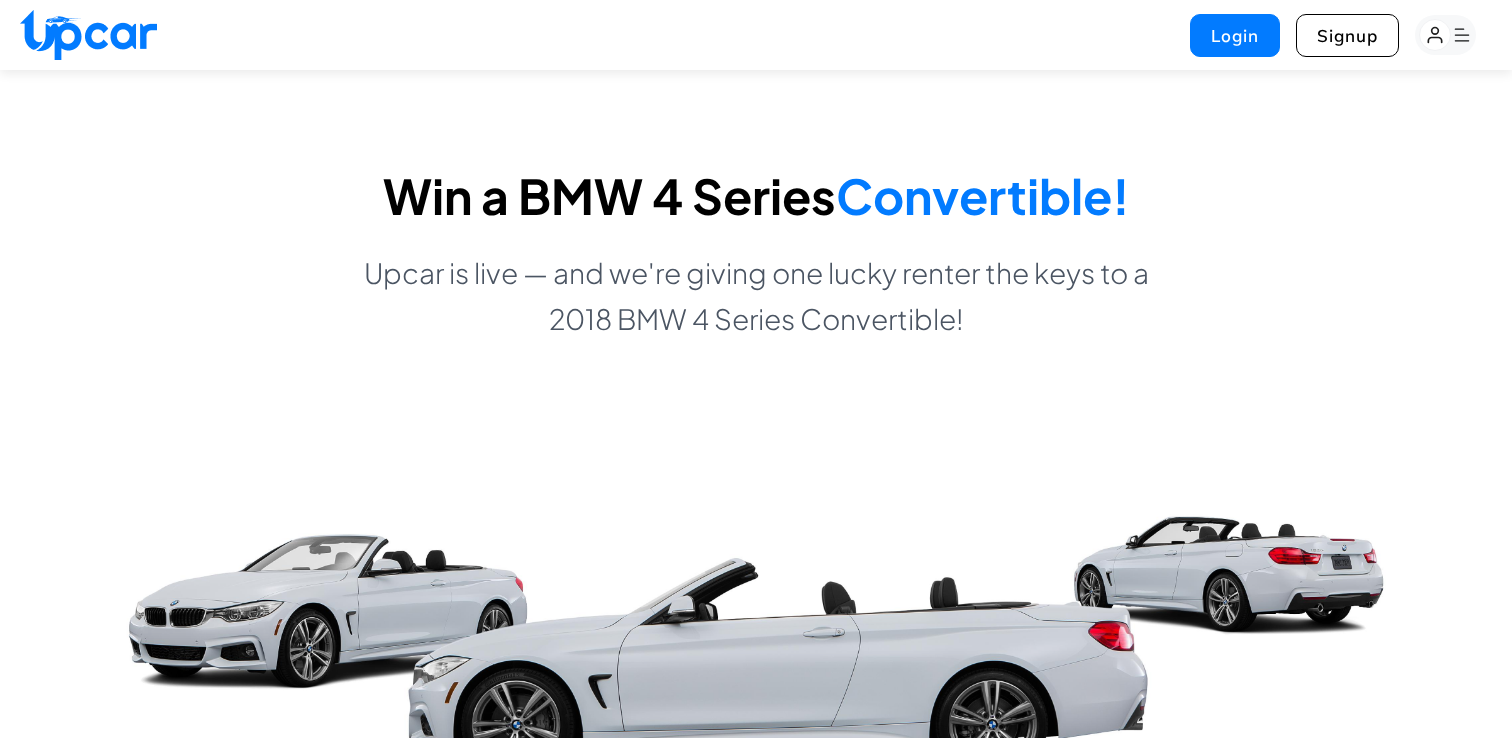 scroll, scrollTop: 0, scrollLeft: 0, axis: both 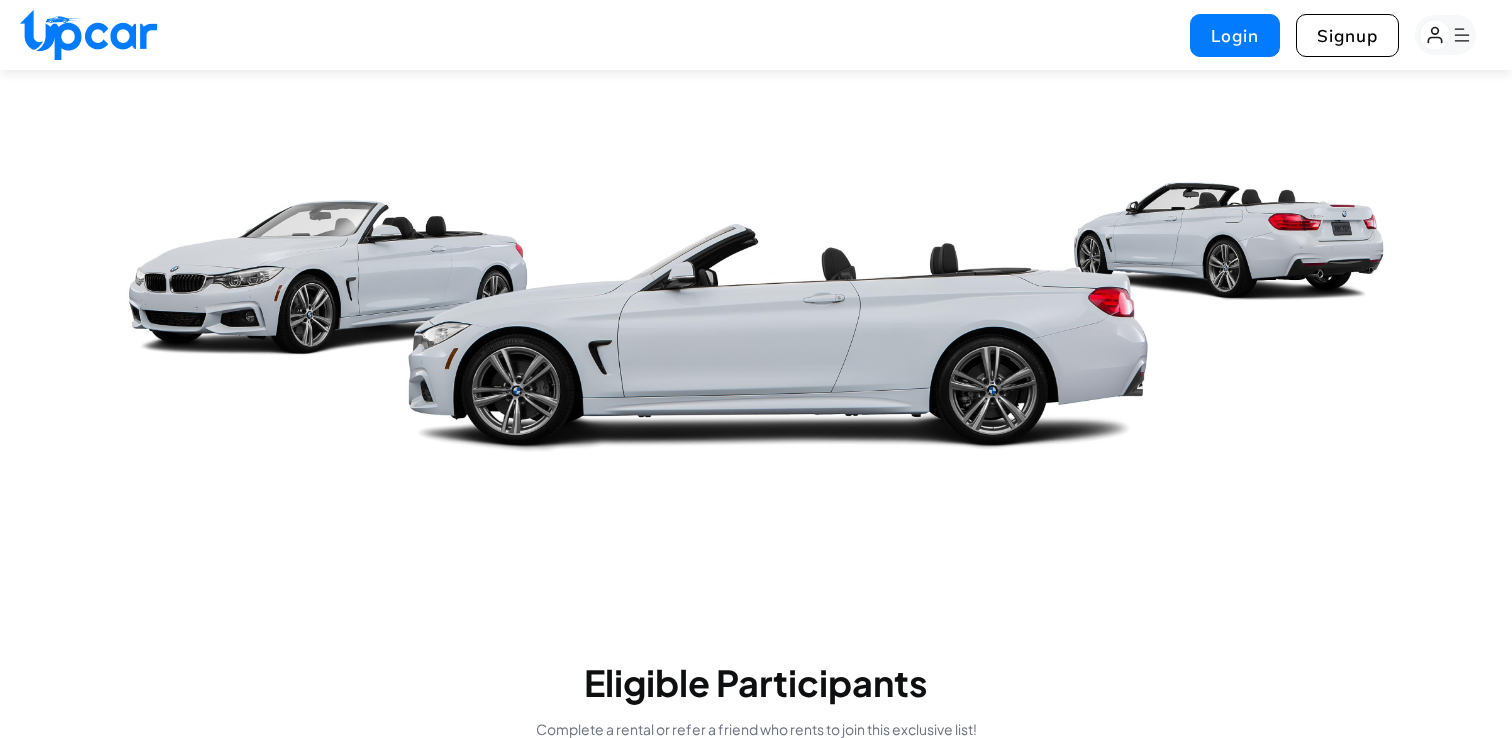 click at bounding box center [88, 35] 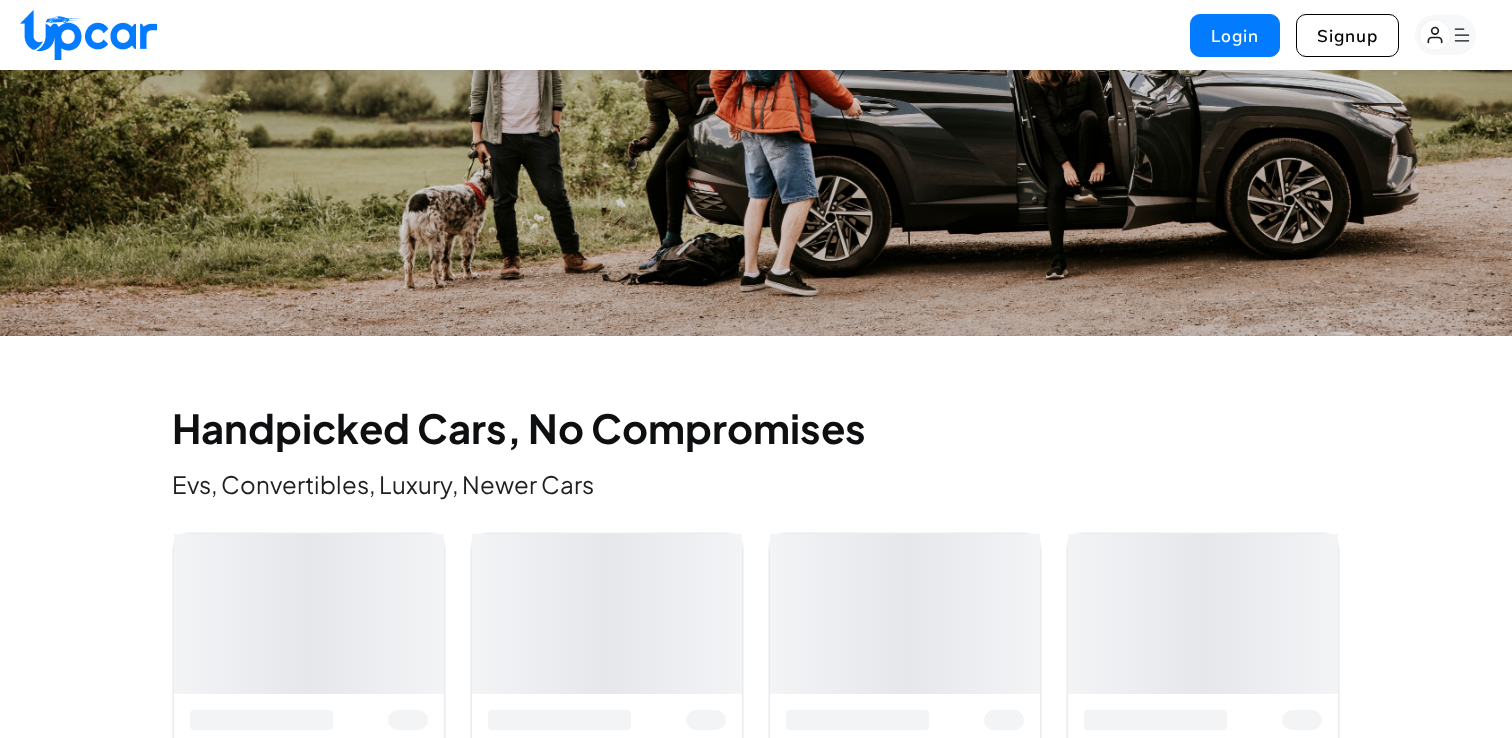 scroll, scrollTop: 0, scrollLeft: 0, axis: both 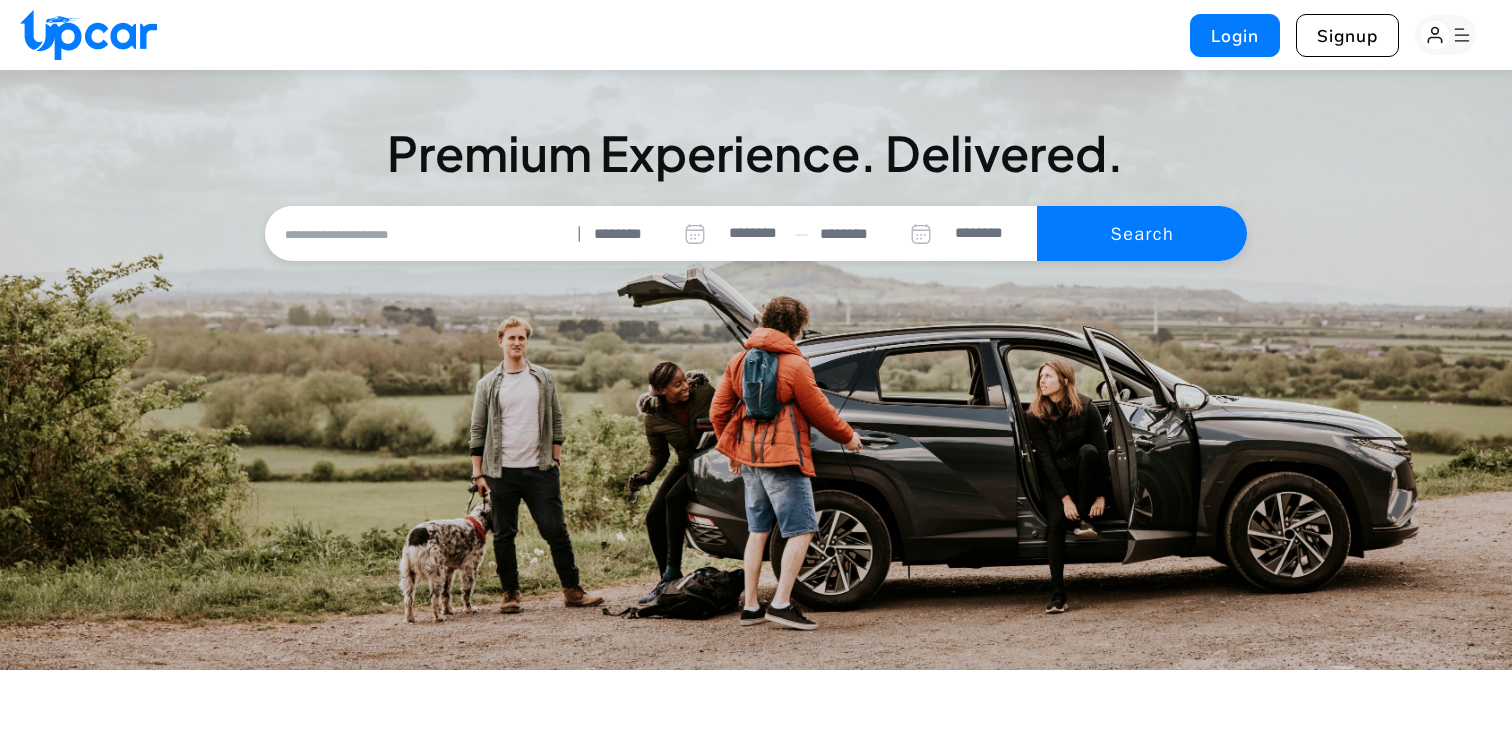 click at bounding box center [420, 234] 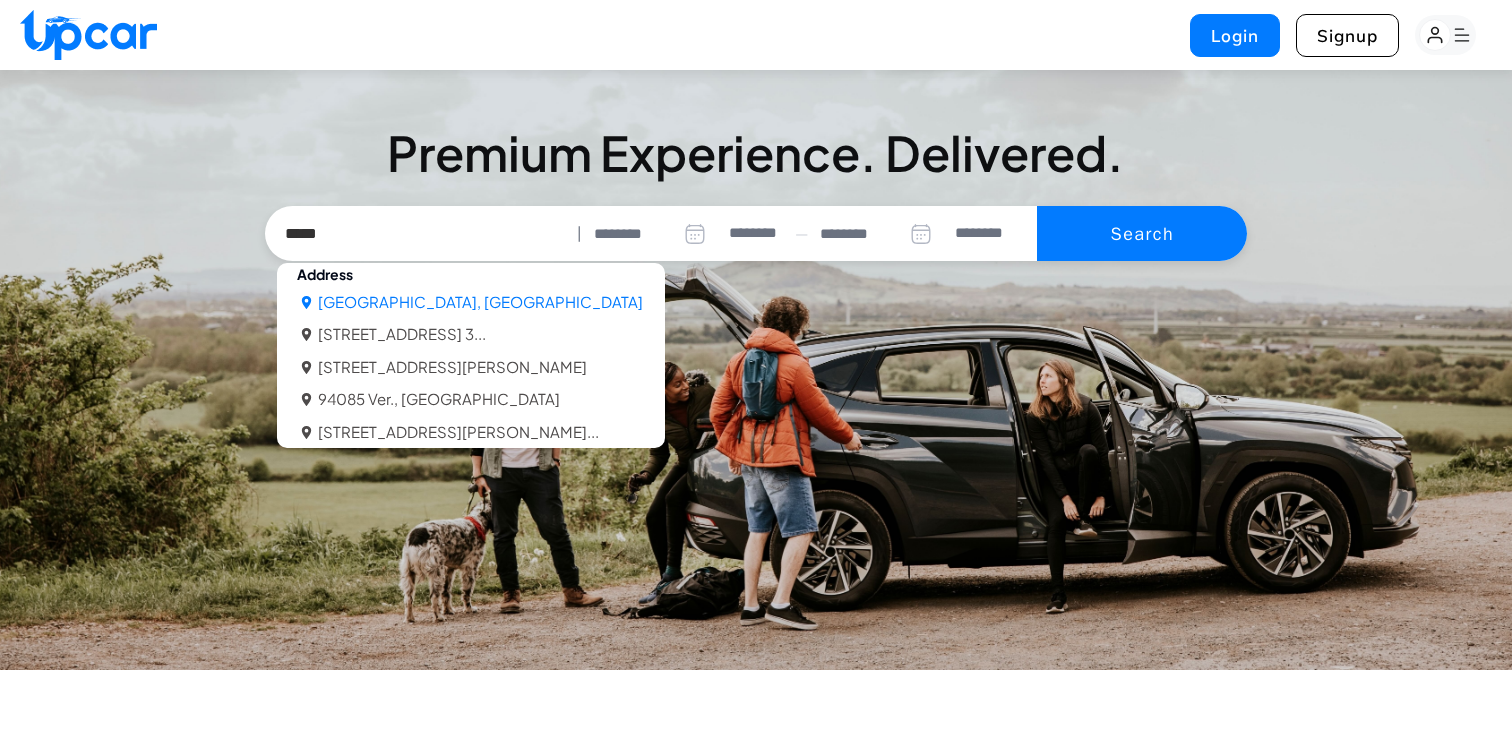 click on "[GEOGRAPHIC_DATA], [GEOGRAPHIC_DATA]" at bounding box center (480, 302) 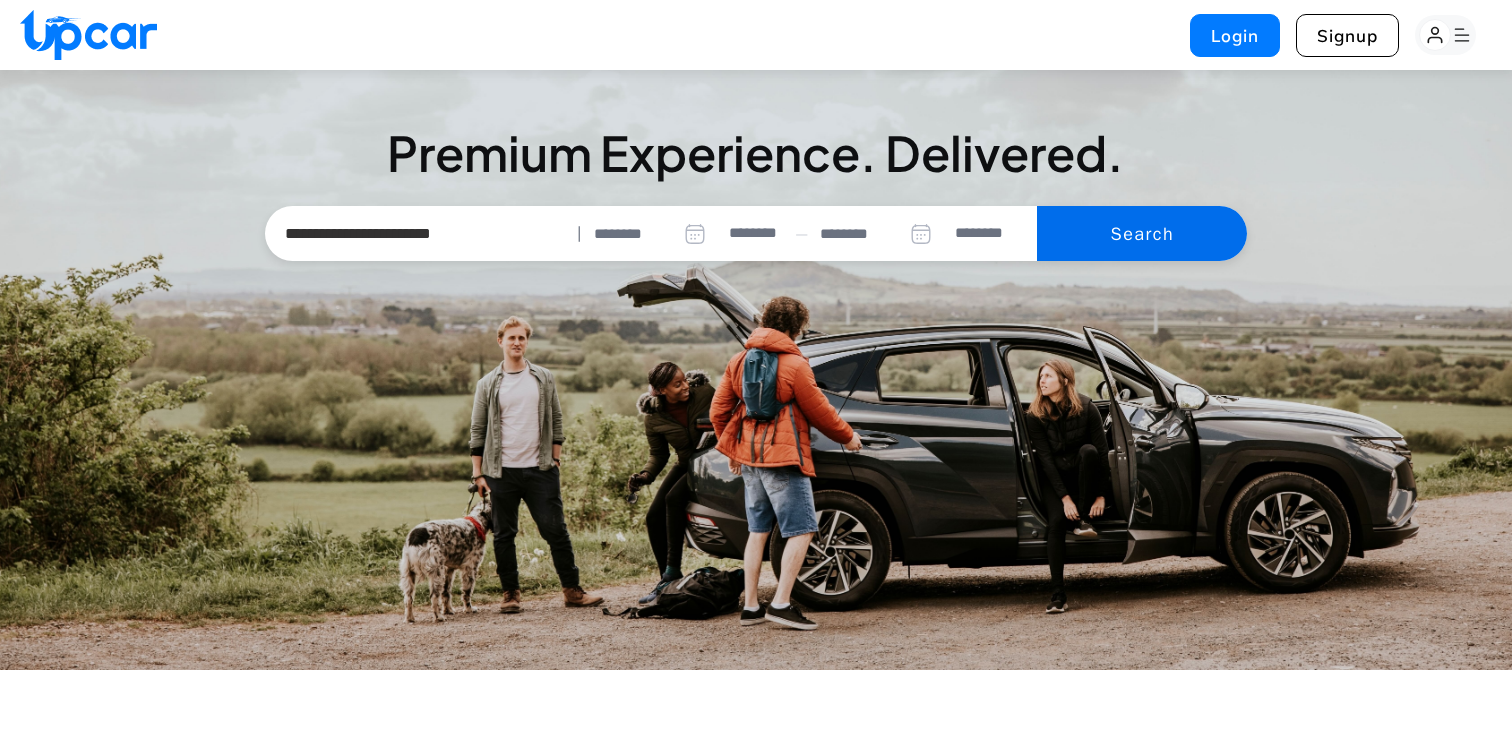 click on "Search" at bounding box center [1142, 234] 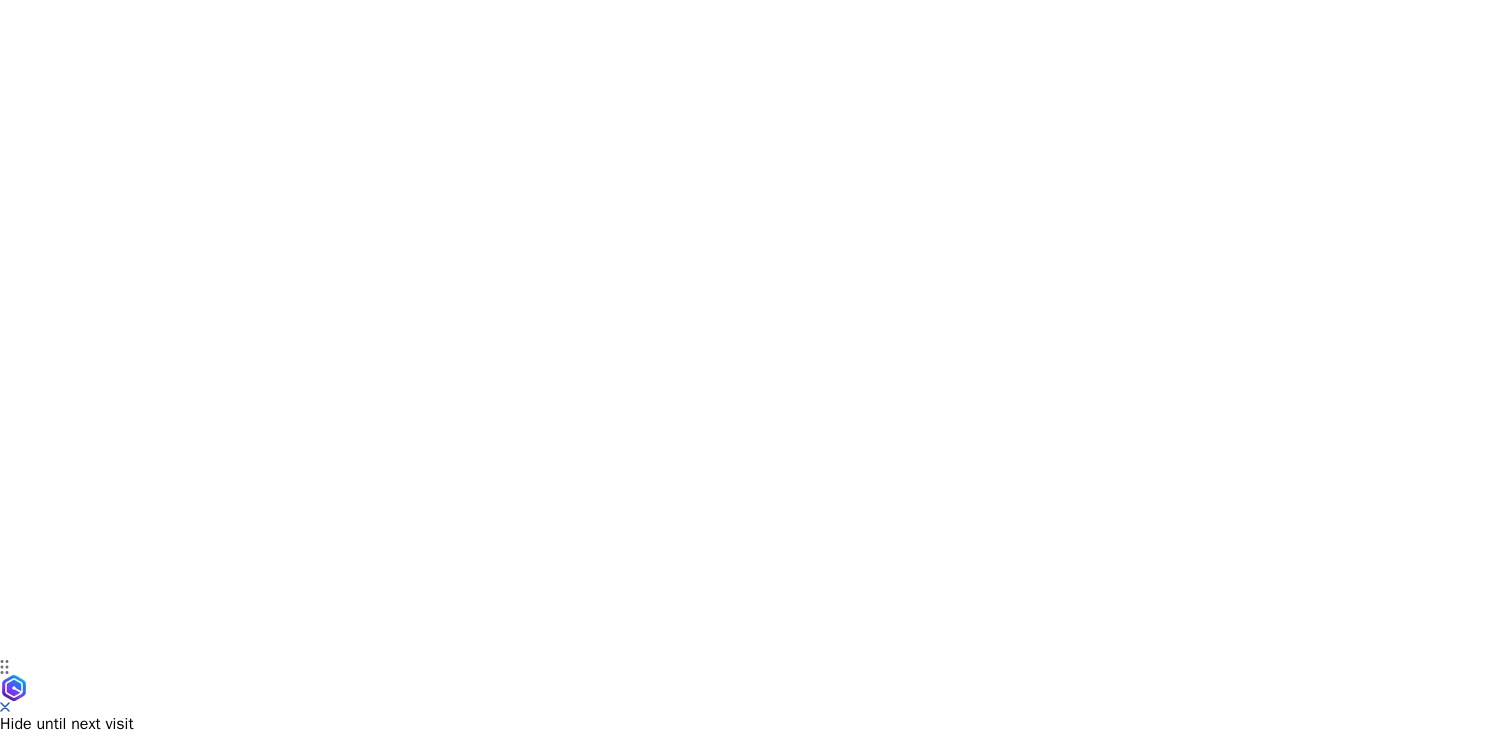select on "********" 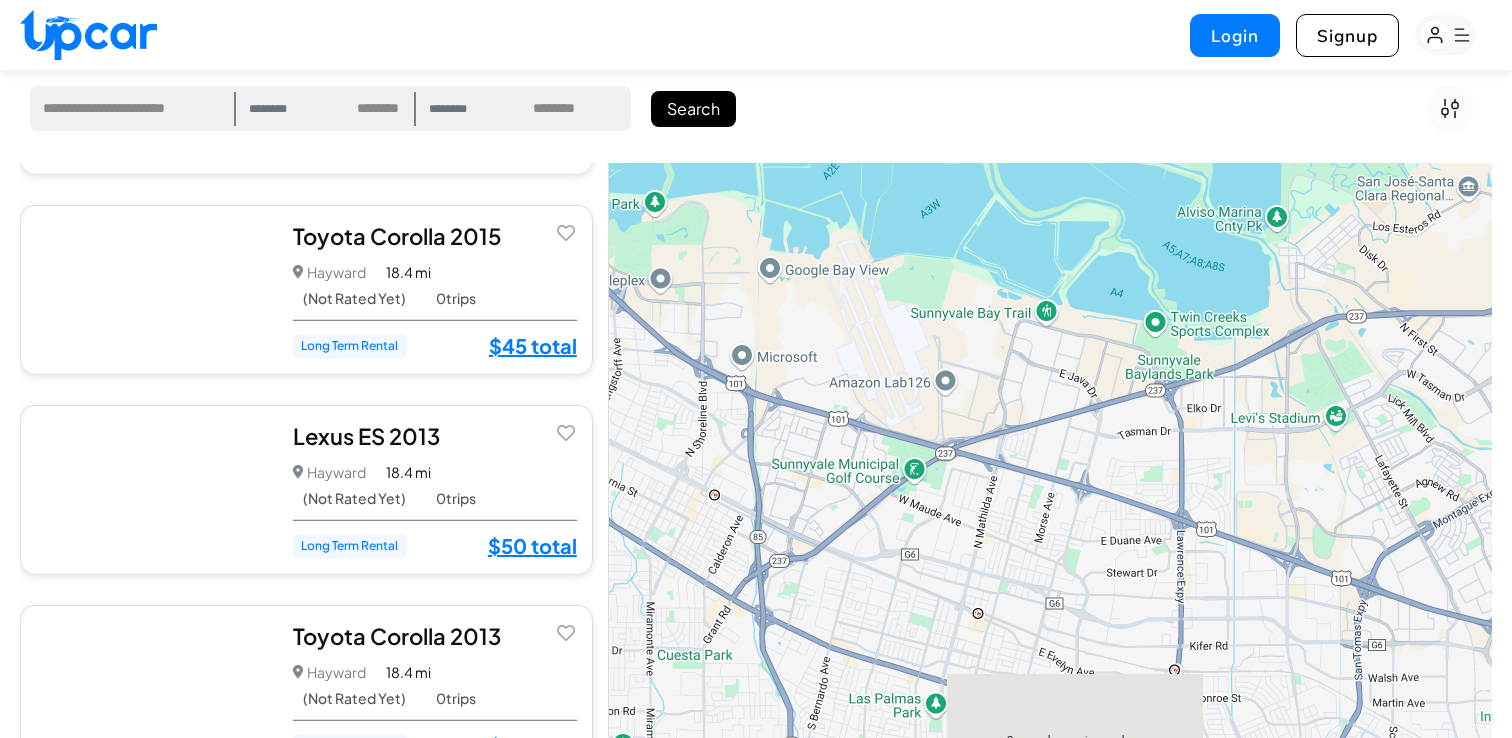 scroll, scrollTop: 3754, scrollLeft: 0, axis: vertical 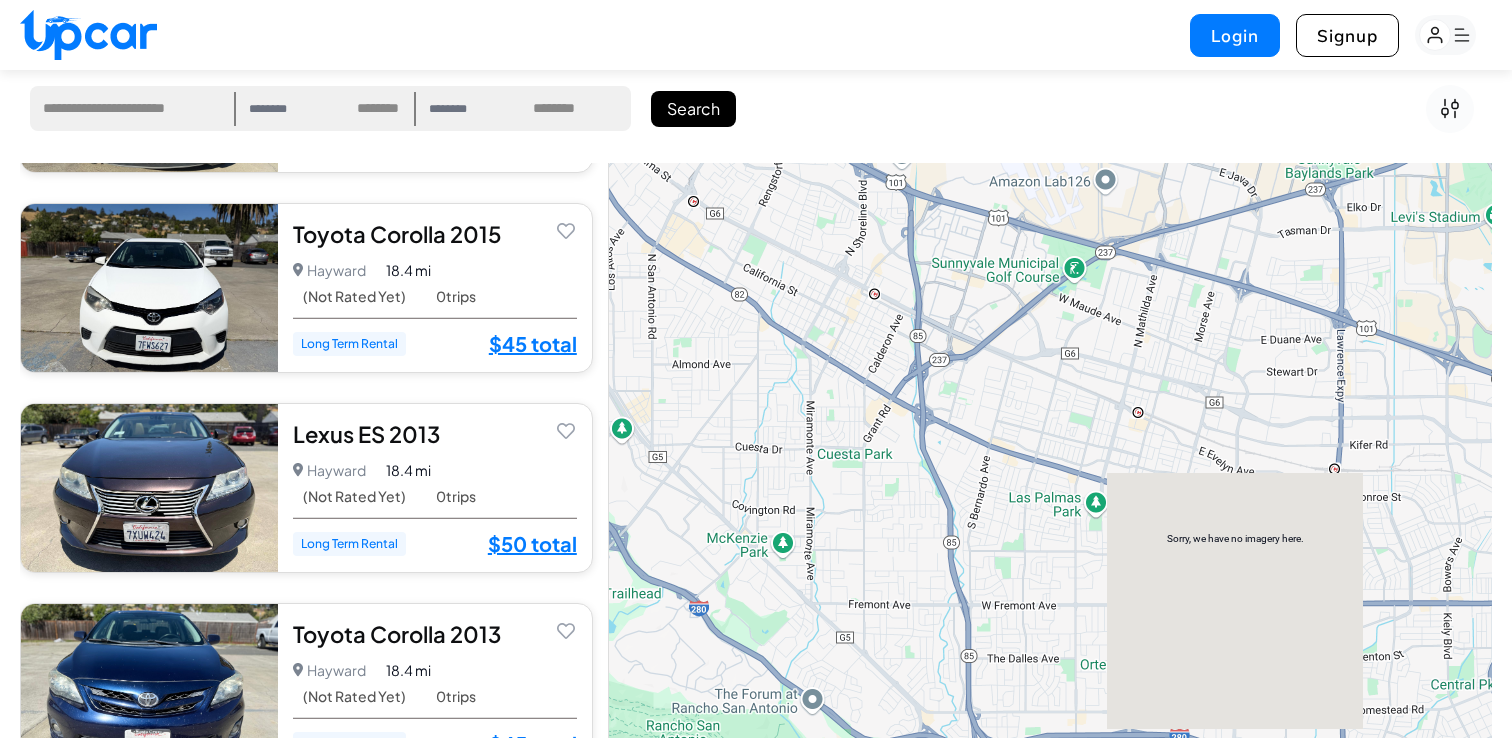 drag, startPoint x: 693, startPoint y: 451, endPoint x: 833, endPoint y: 232, distance: 259.925 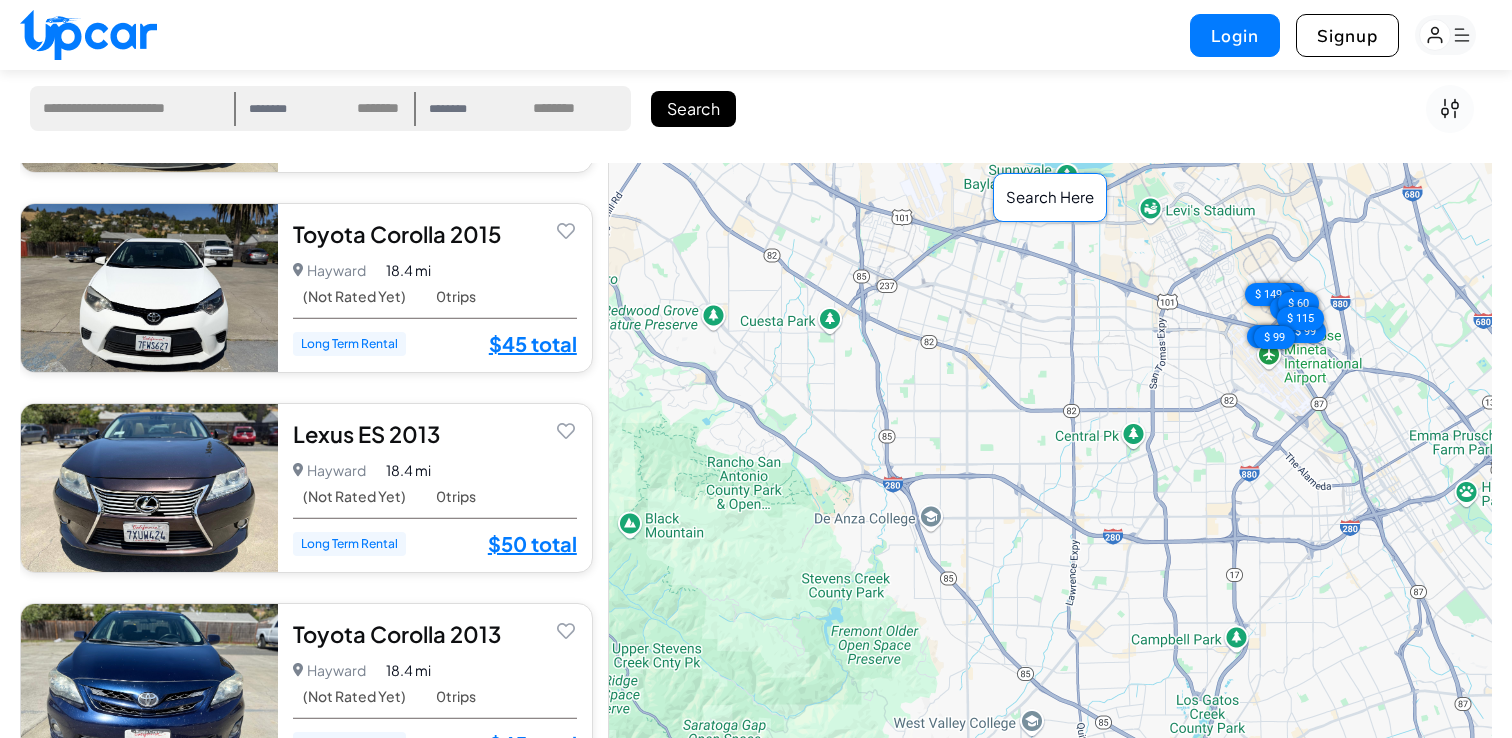 click on "Search Here" at bounding box center (1050, 197) 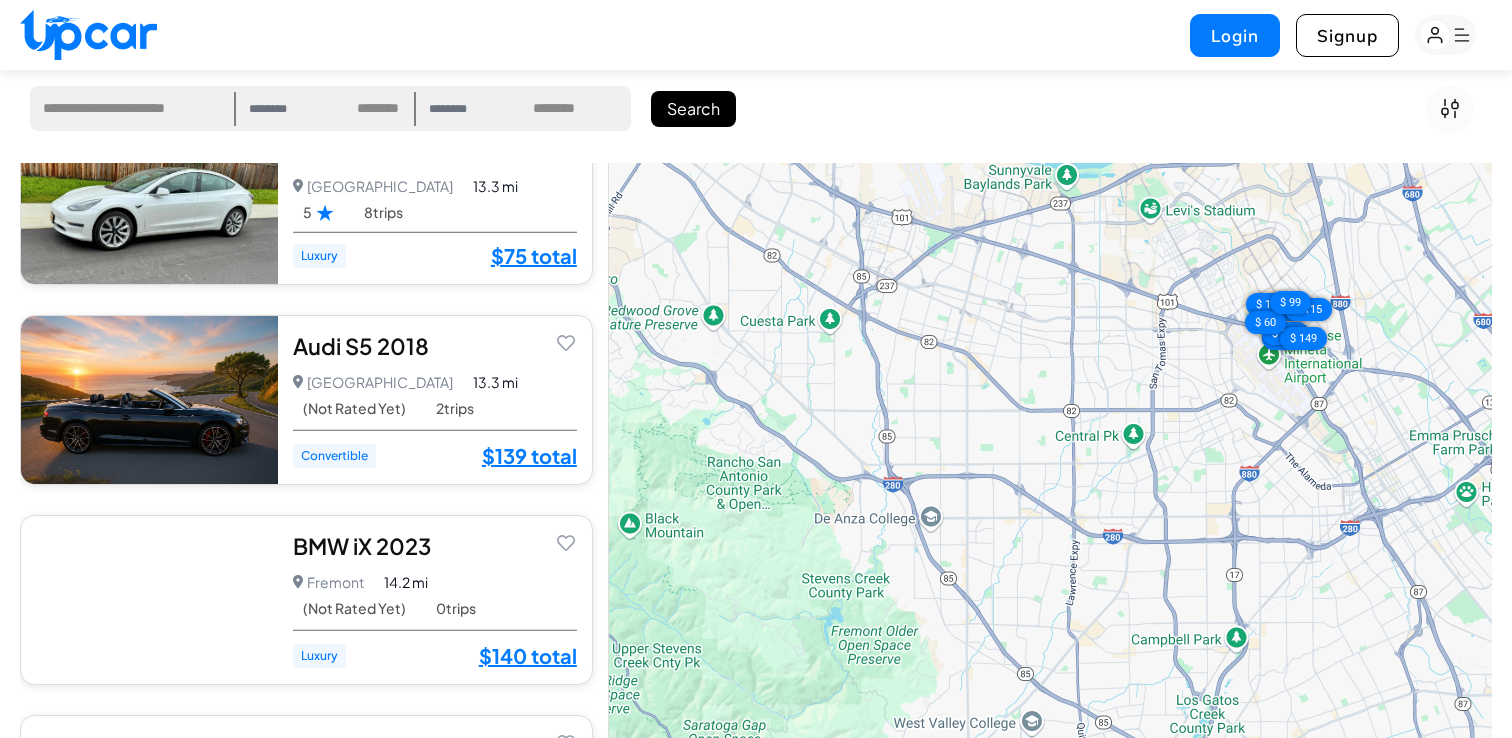scroll, scrollTop: 3754, scrollLeft: 0, axis: vertical 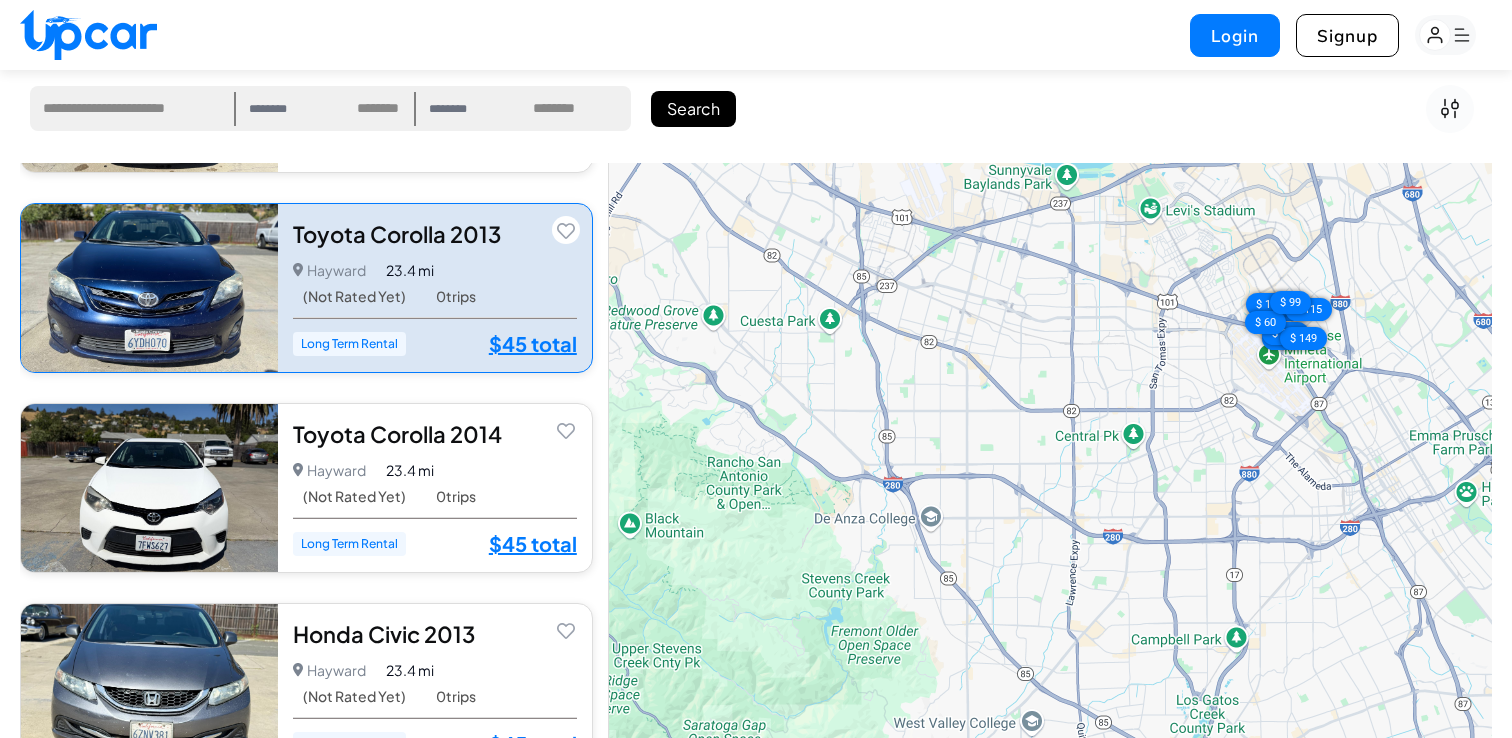 click on "Long Term Rental" at bounding box center [349, 344] 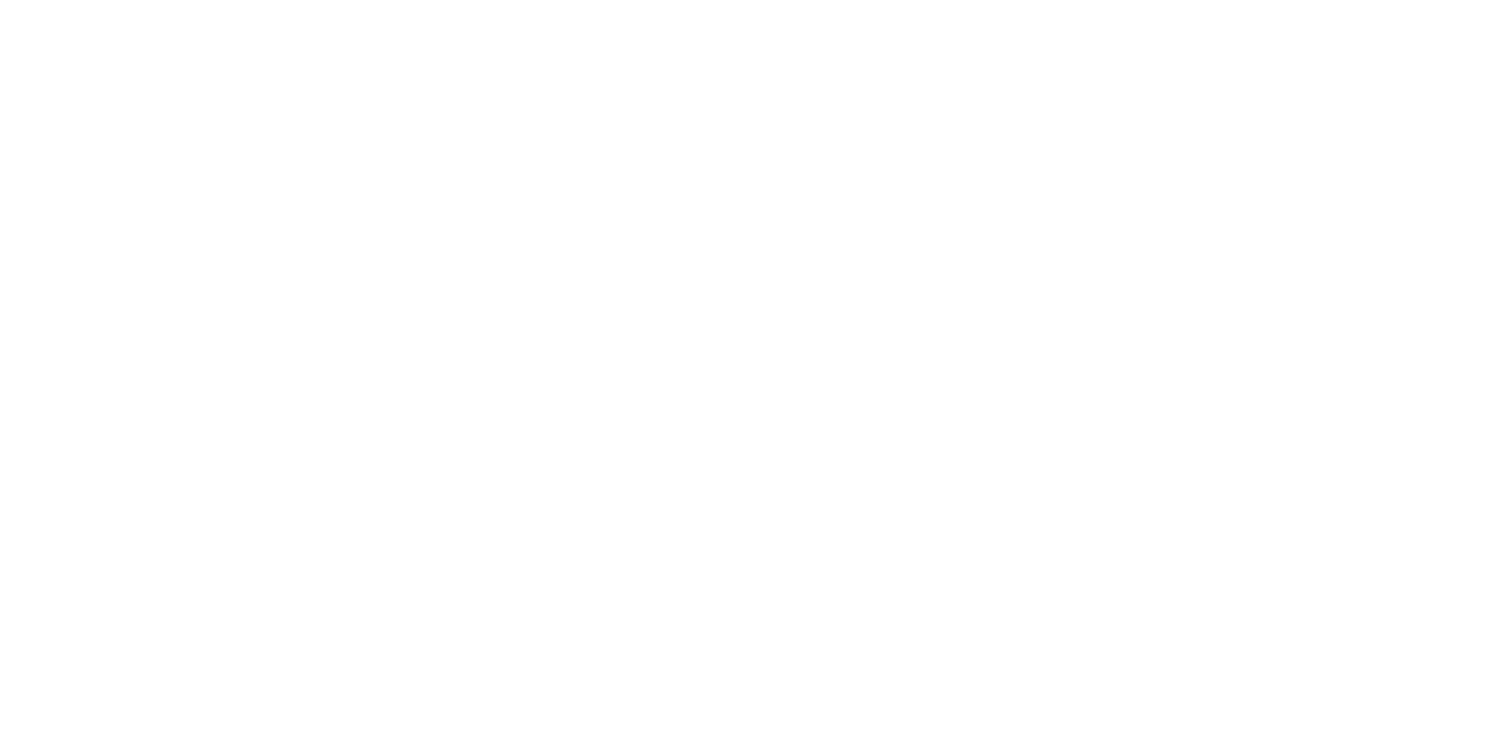 scroll, scrollTop: 0, scrollLeft: 0, axis: both 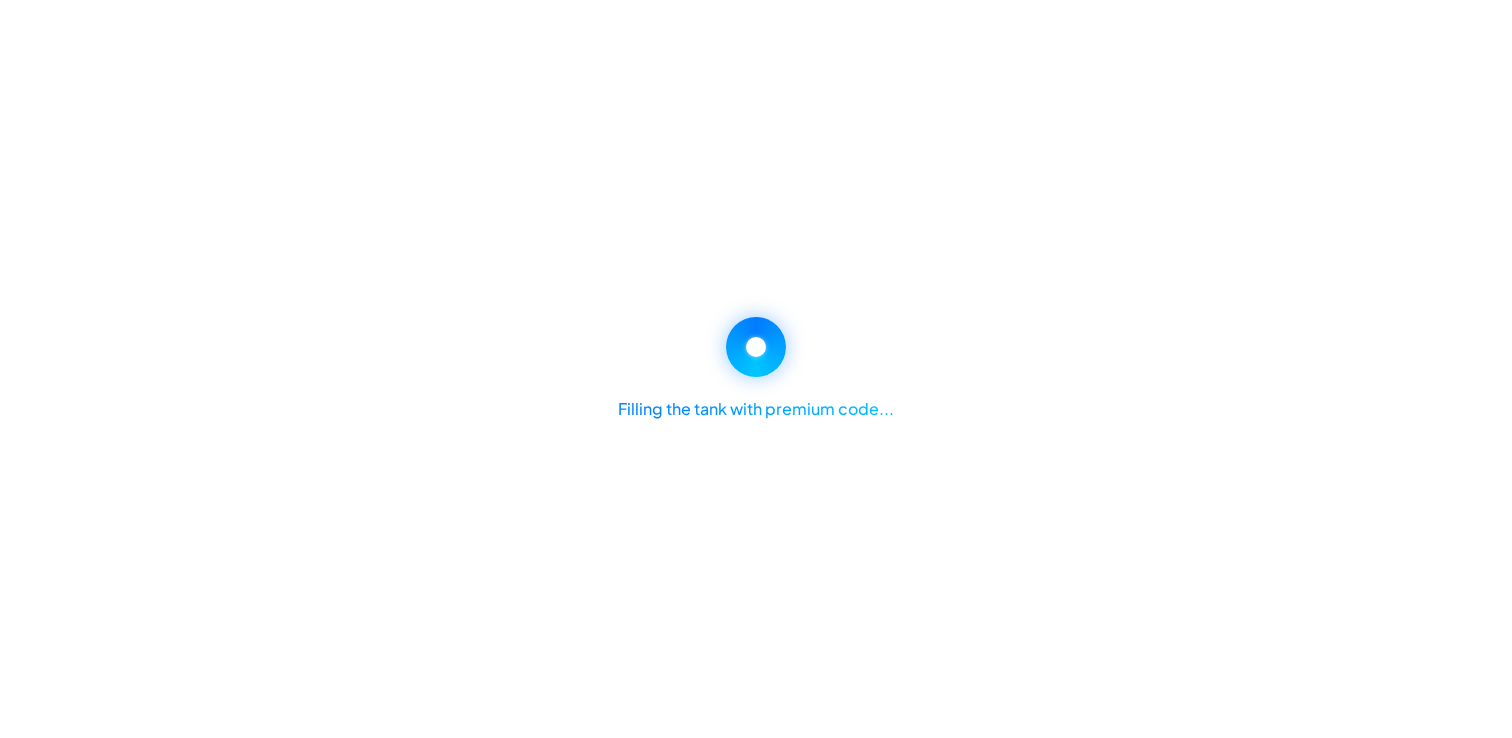 select on "********" 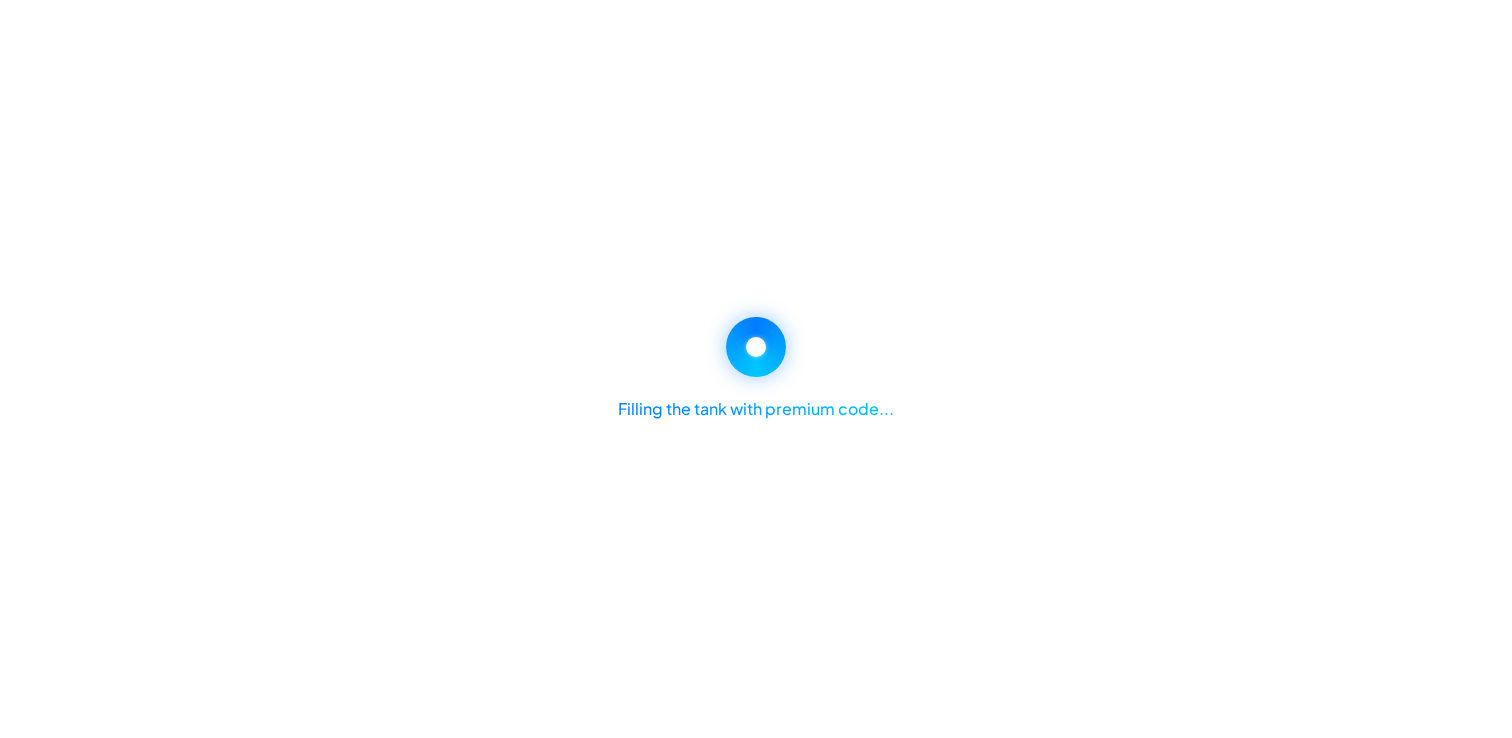 select on "********" 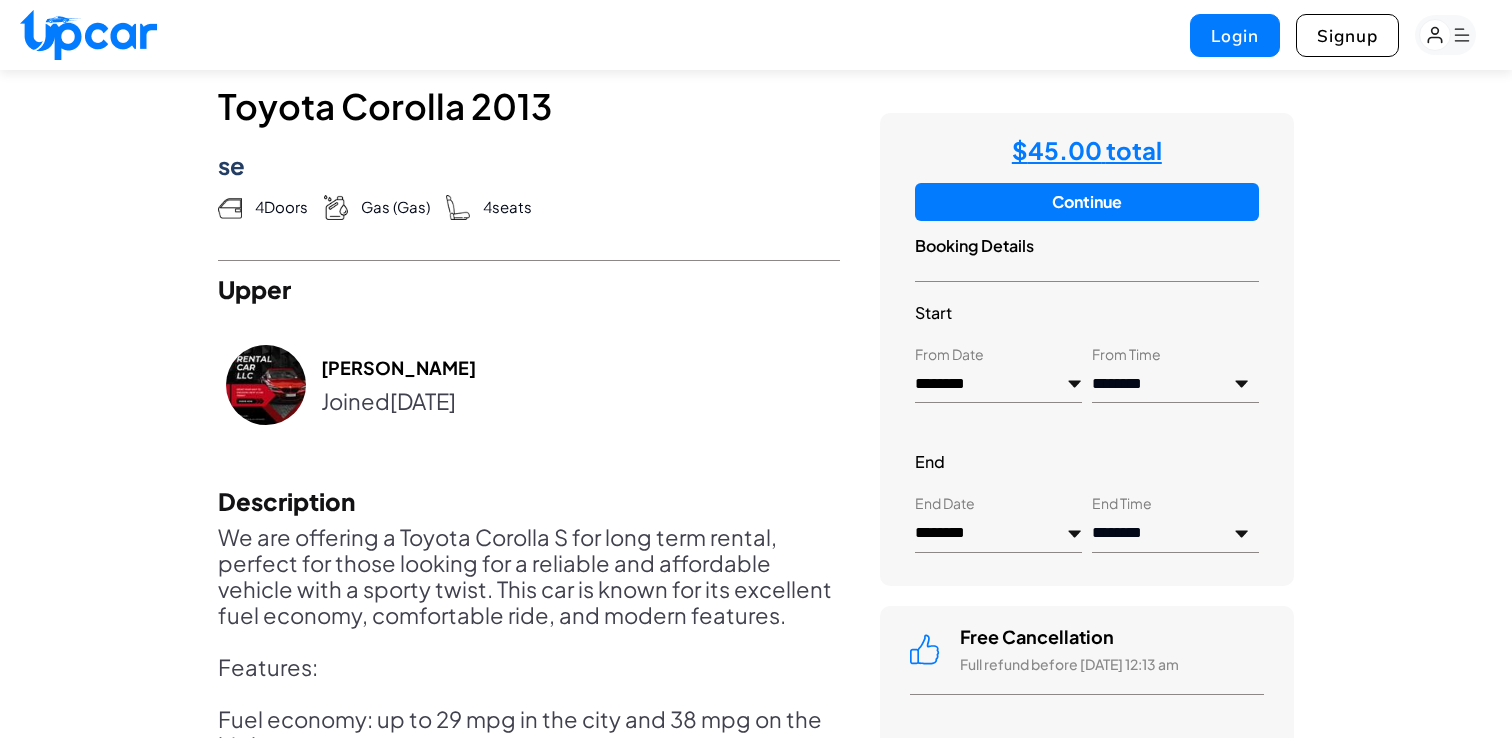 scroll, scrollTop: 885, scrollLeft: 0, axis: vertical 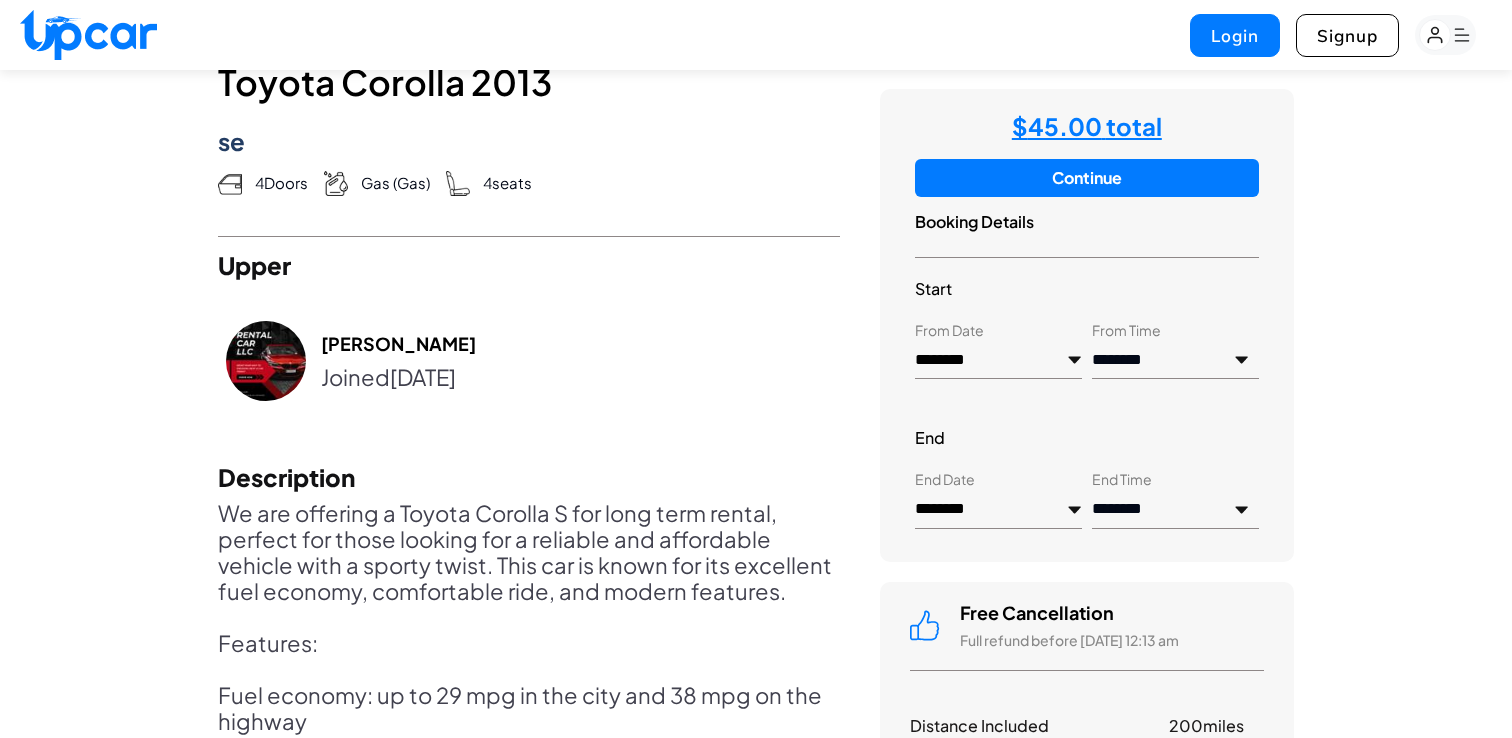 click on "********" at bounding box center (998, 510) 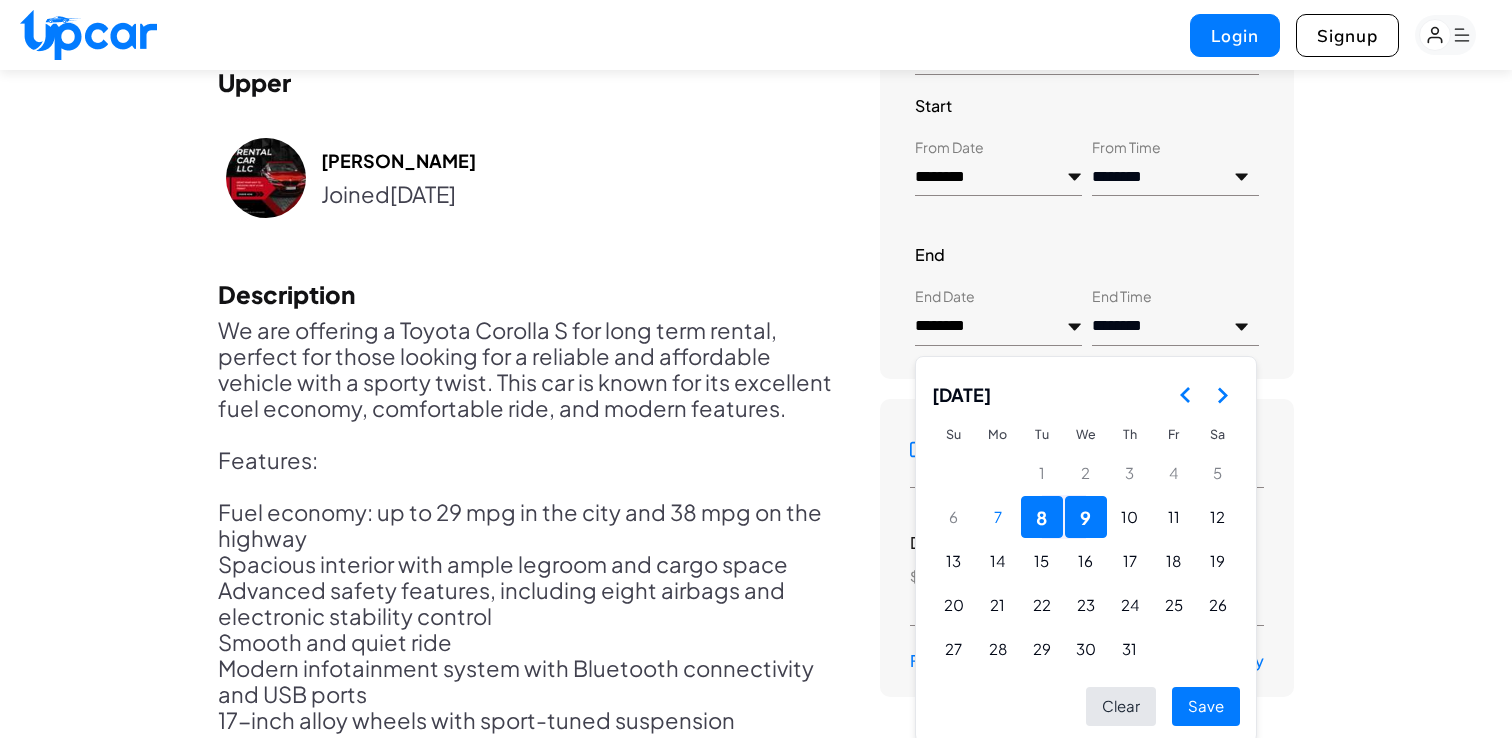 scroll, scrollTop: 1117, scrollLeft: 0, axis: vertical 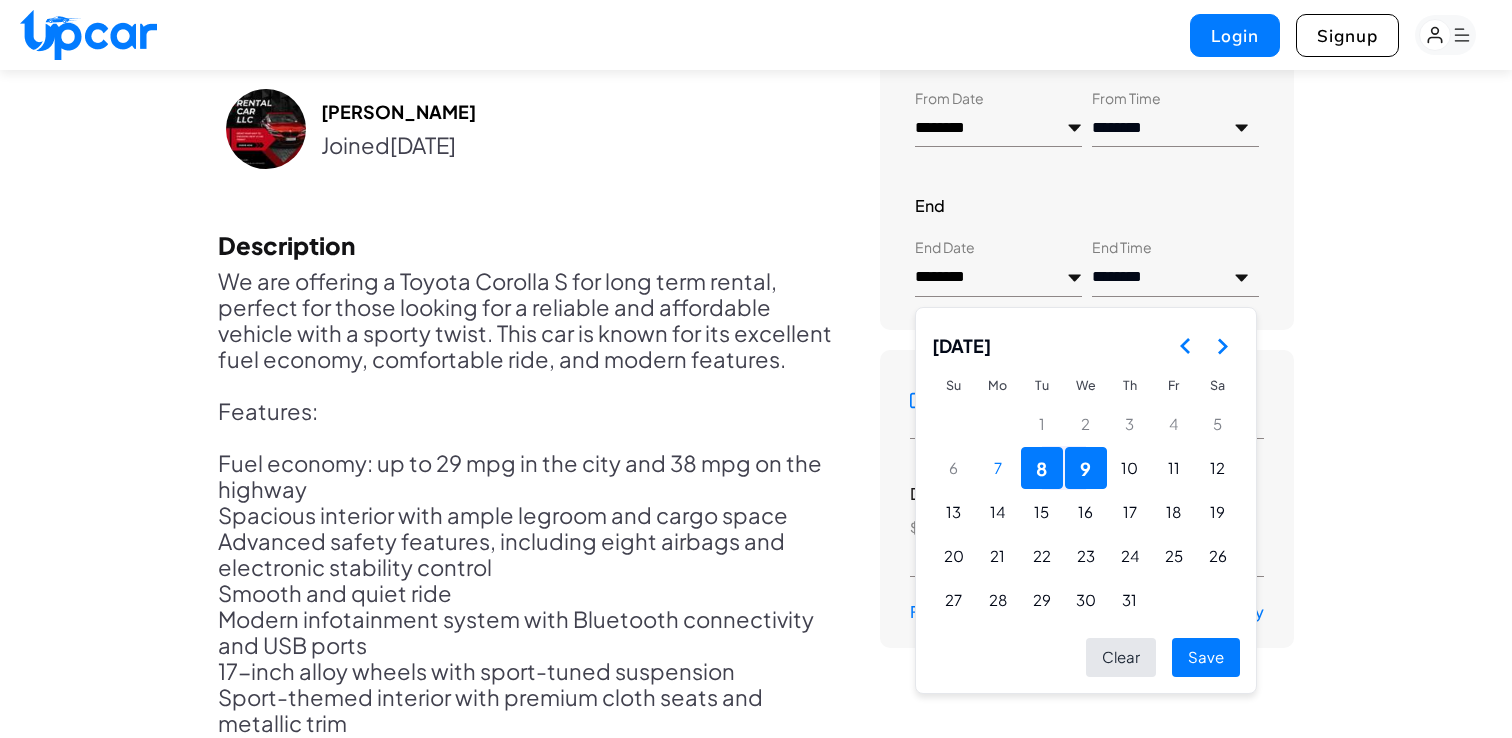 click 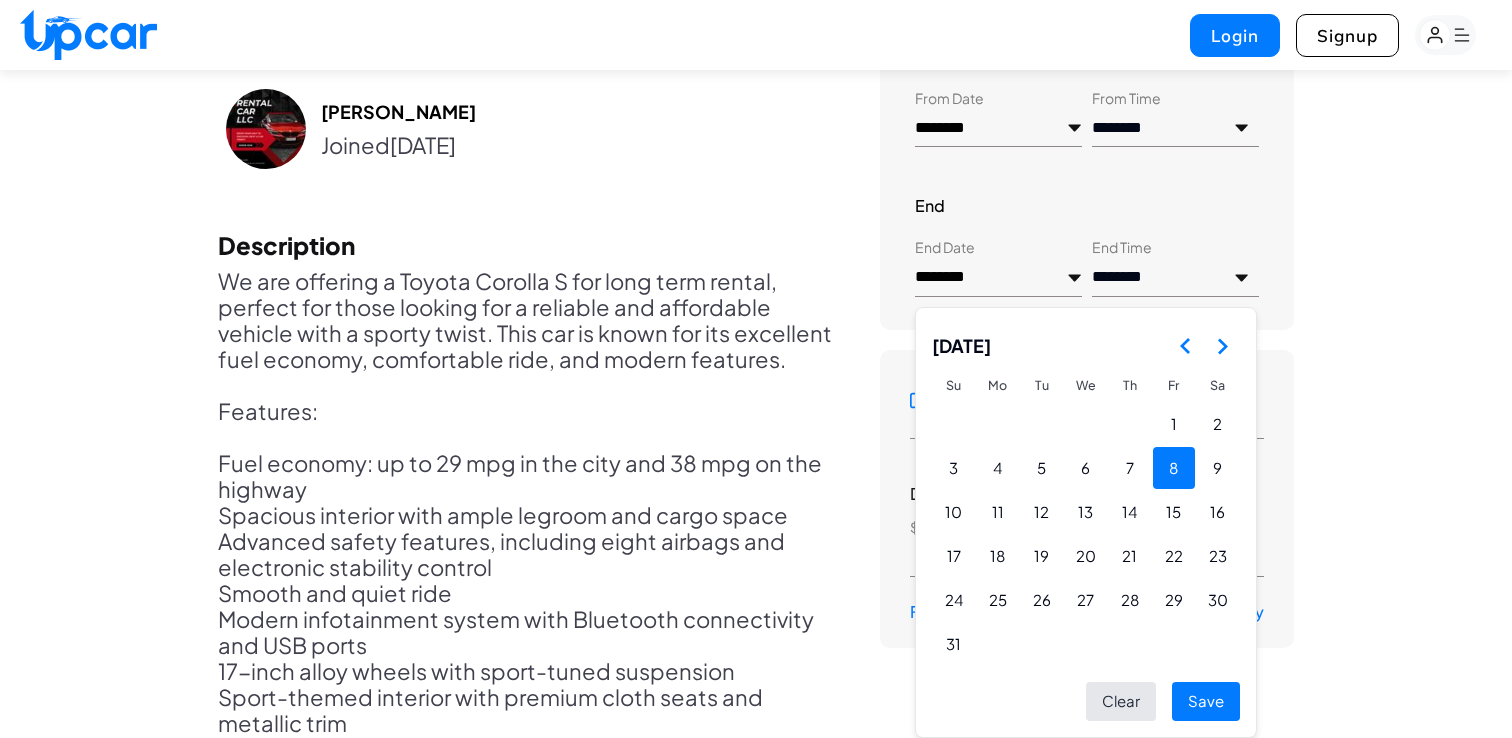 click on "8" at bounding box center [1174, 468] 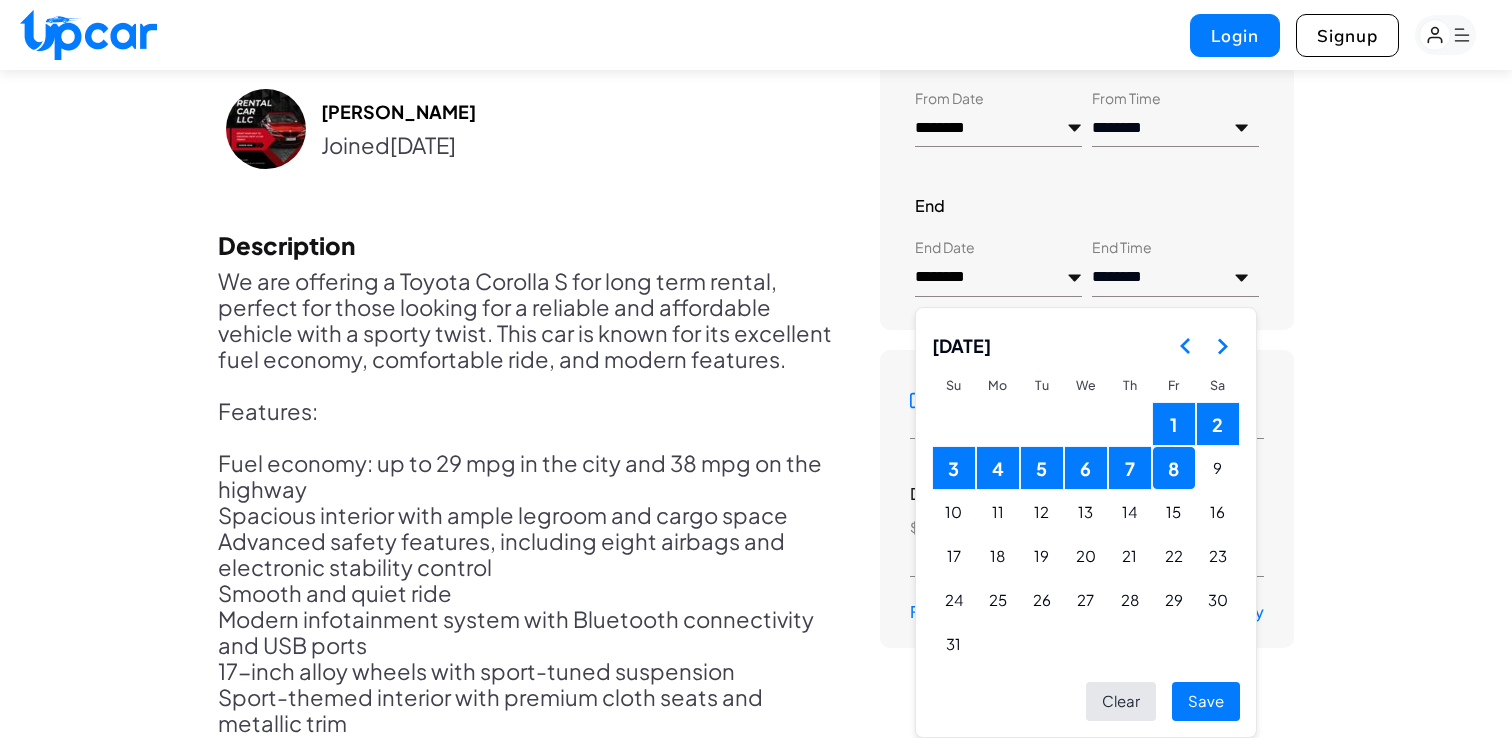 click on "Save" at bounding box center [1206, 701] 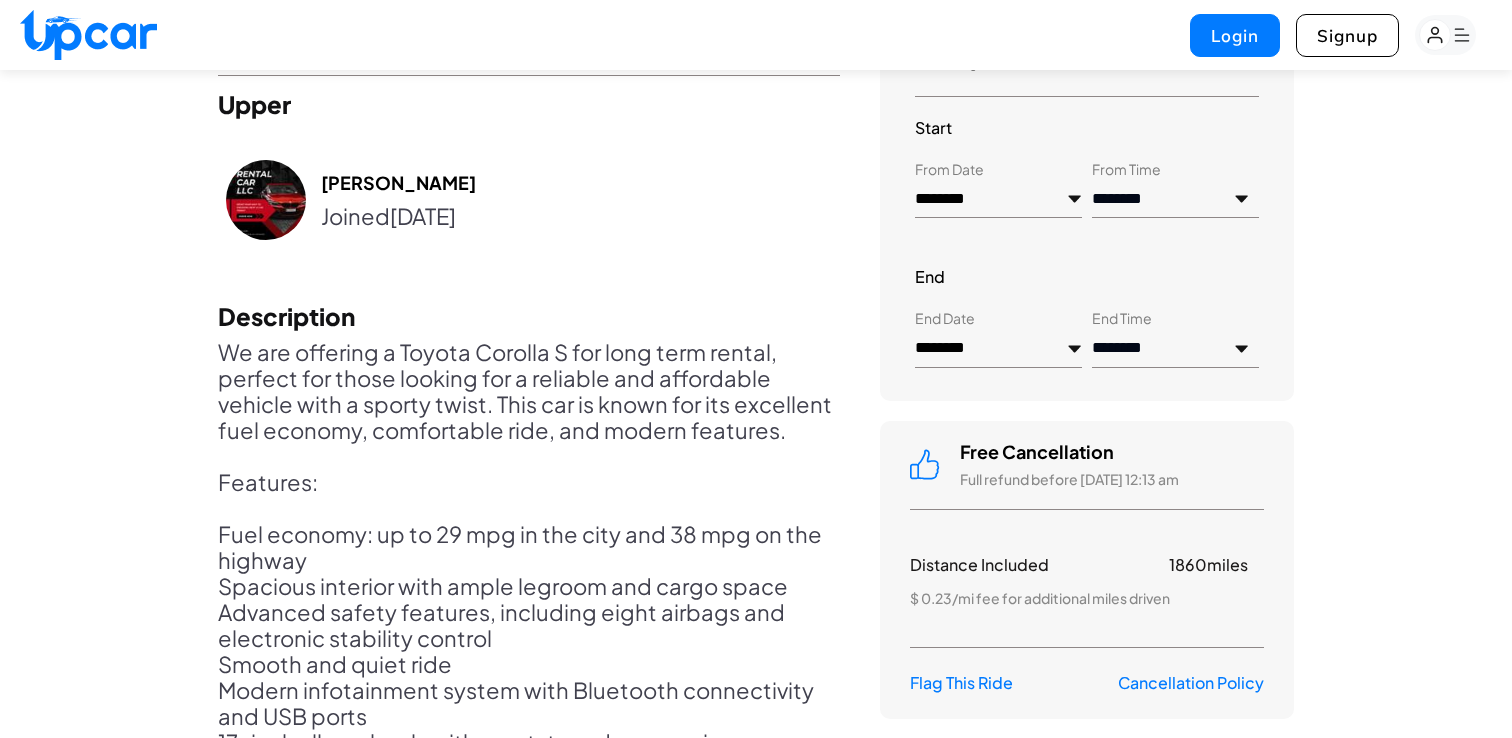 scroll, scrollTop: 1057, scrollLeft: 0, axis: vertical 